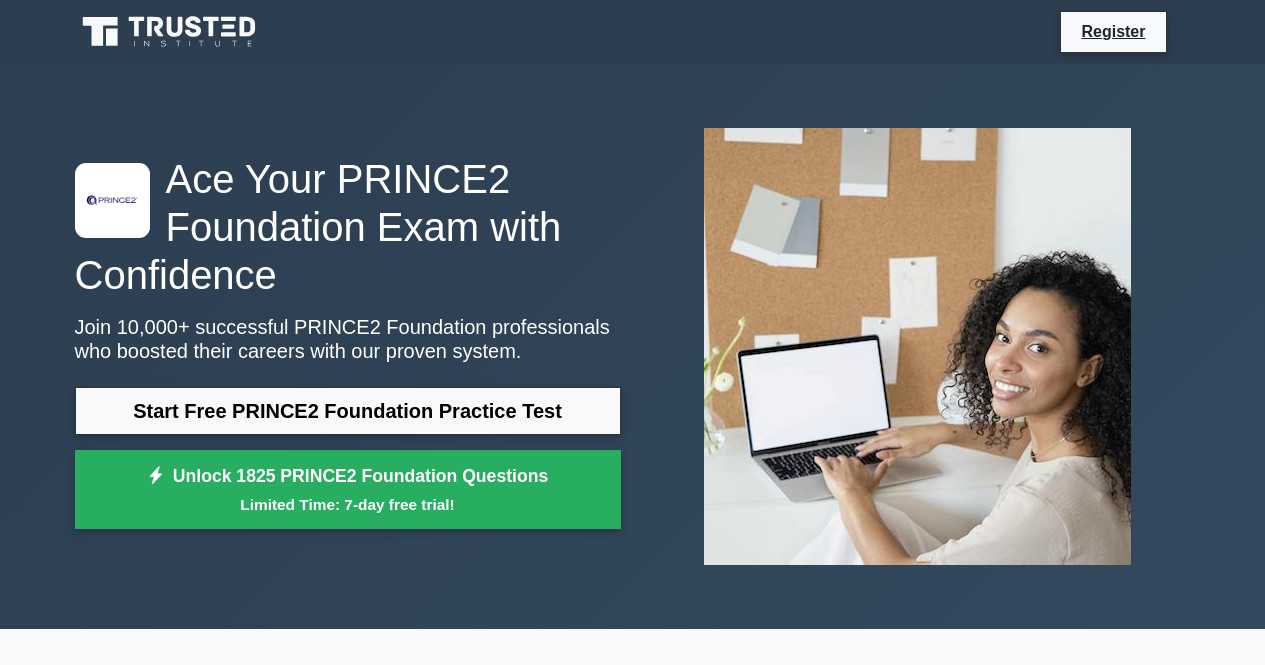 scroll, scrollTop: 0, scrollLeft: 0, axis: both 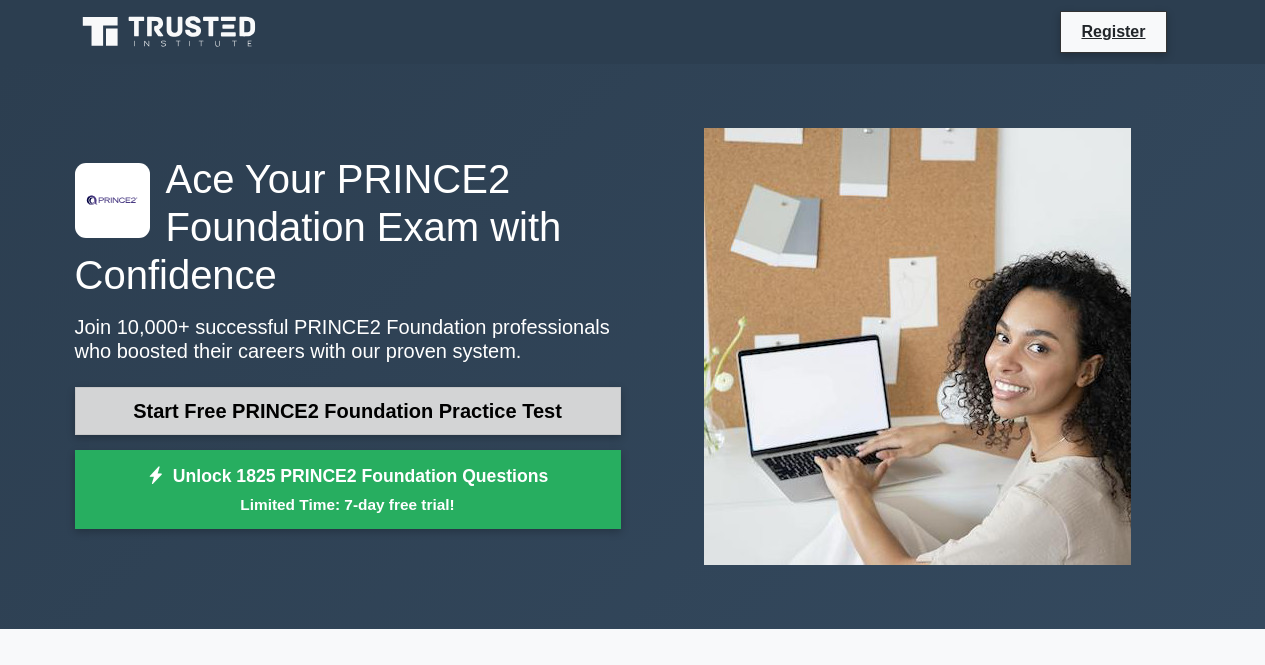 click on "Start Free PRINCE2 Foundation Practice Test" at bounding box center (348, 411) 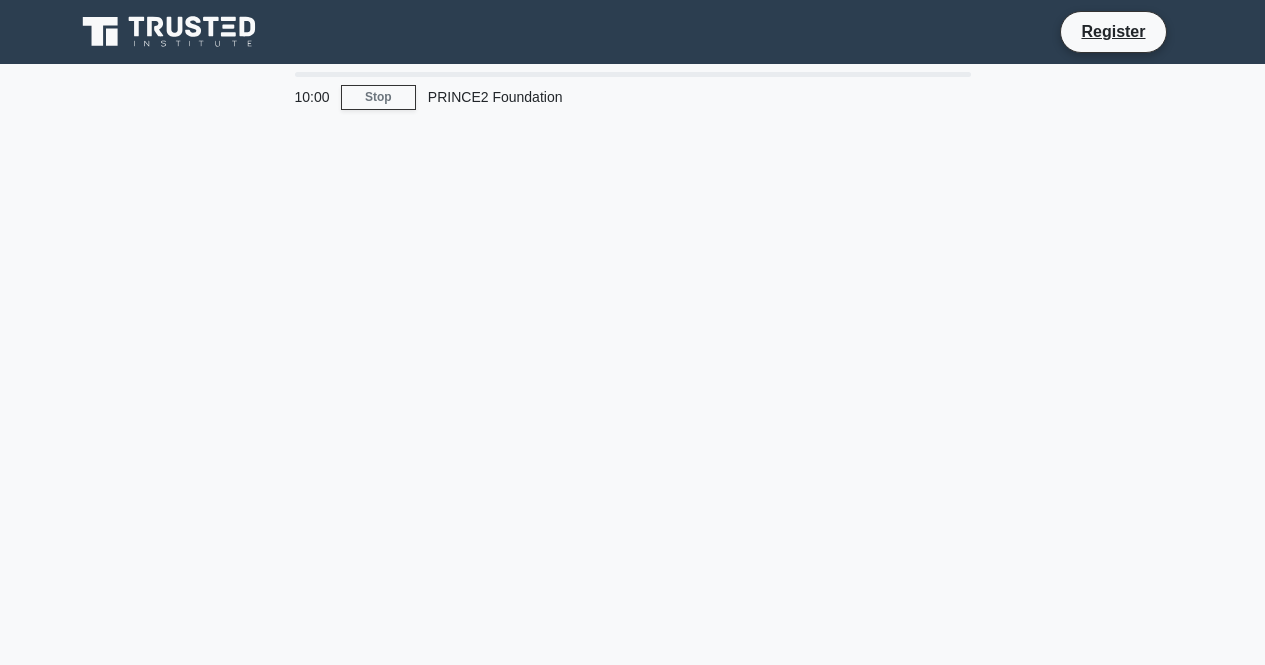 scroll, scrollTop: 0, scrollLeft: 0, axis: both 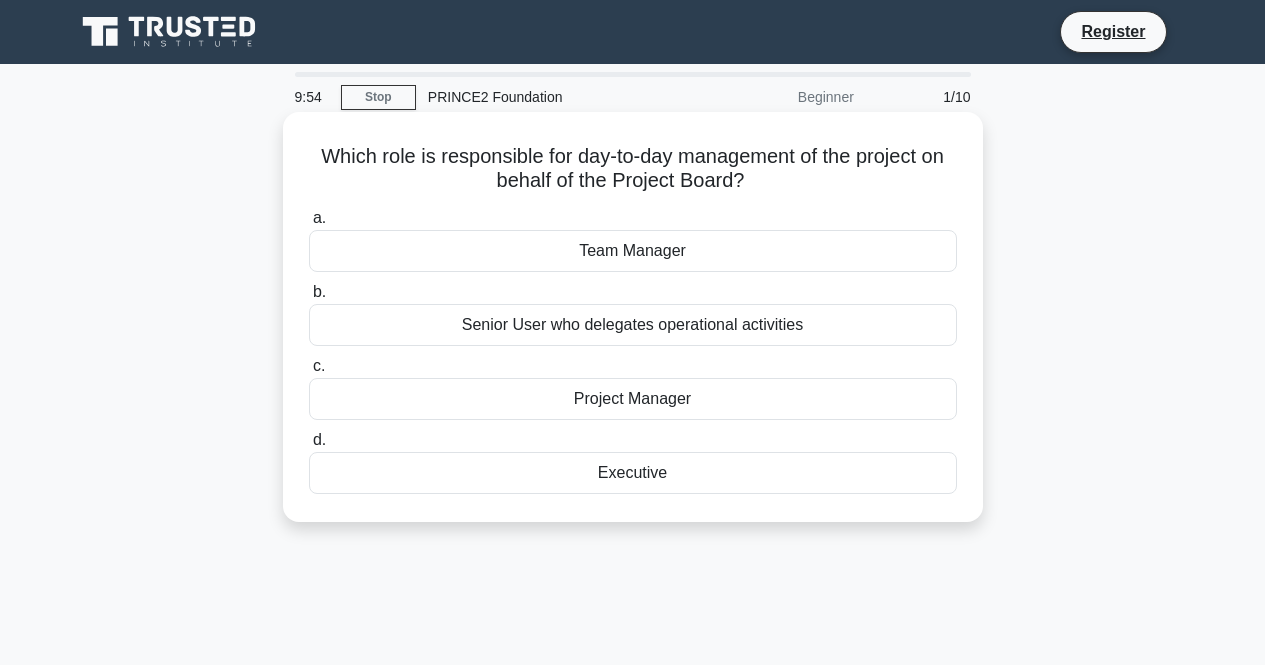 click on "Project Manager" at bounding box center (633, 399) 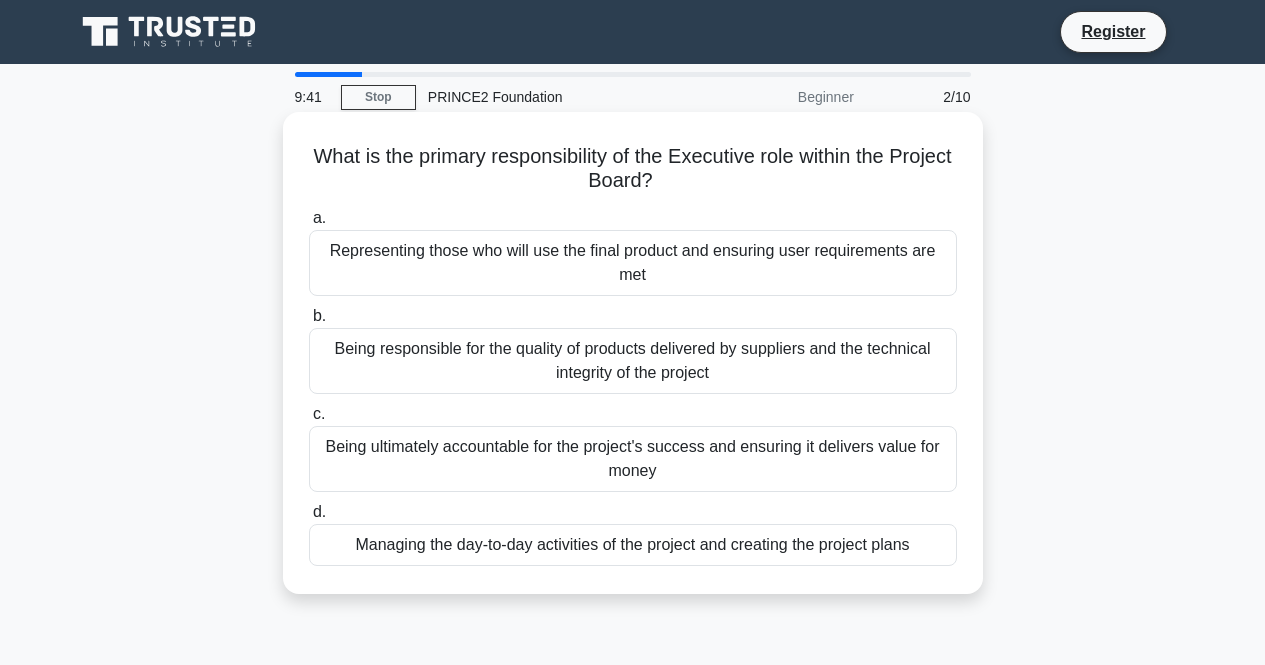 click on "Being ultimately accountable for the project's success and ensuring it delivers value for money" at bounding box center (633, 459) 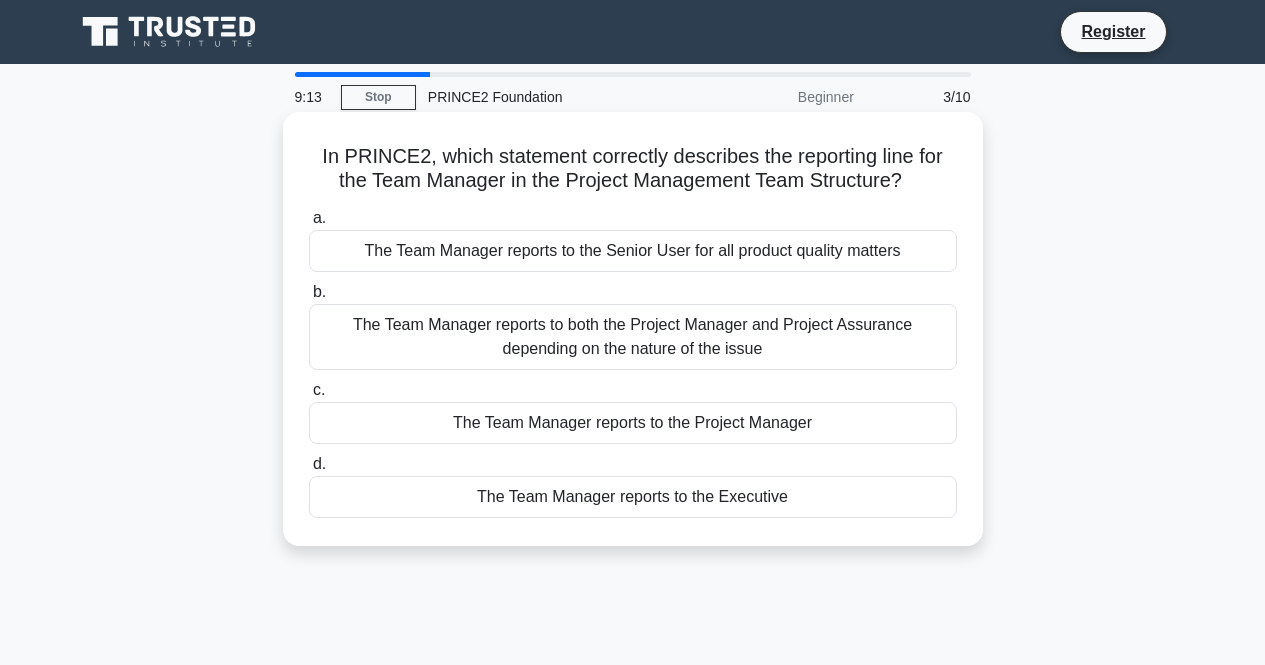 click on "The Team Manager reports to the Project Manager" at bounding box center [633, 423] 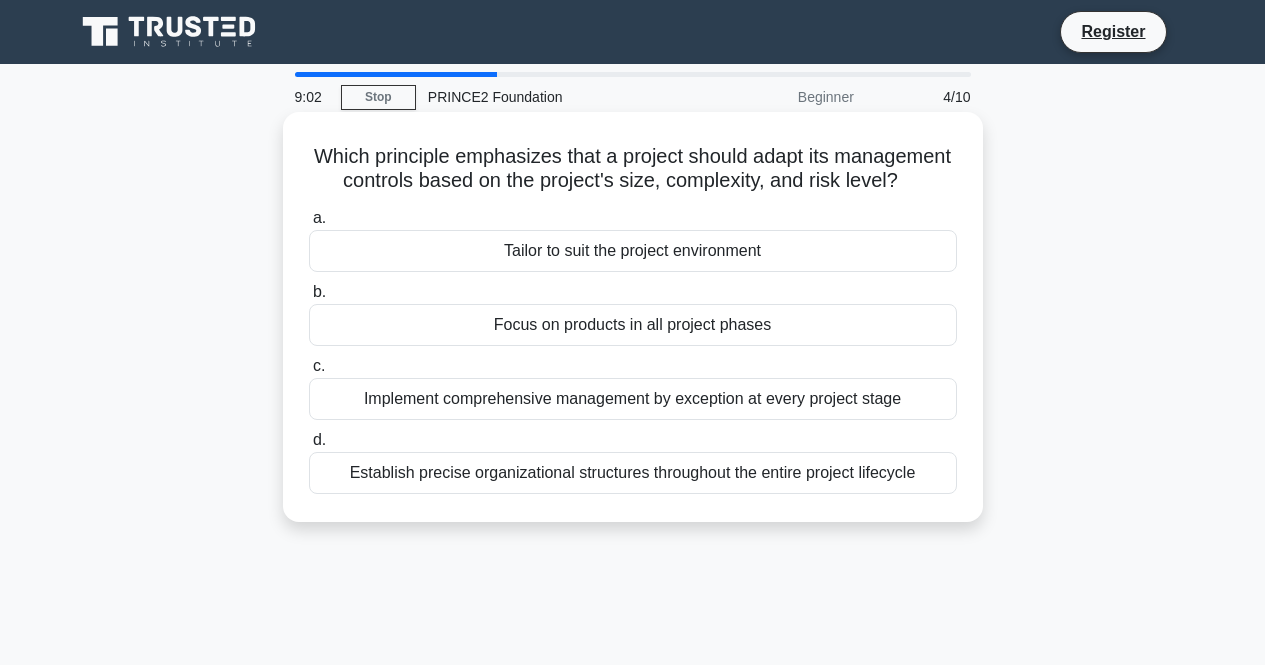 click on "Tailor to suit the project environment" at bounding box center [633, 251] 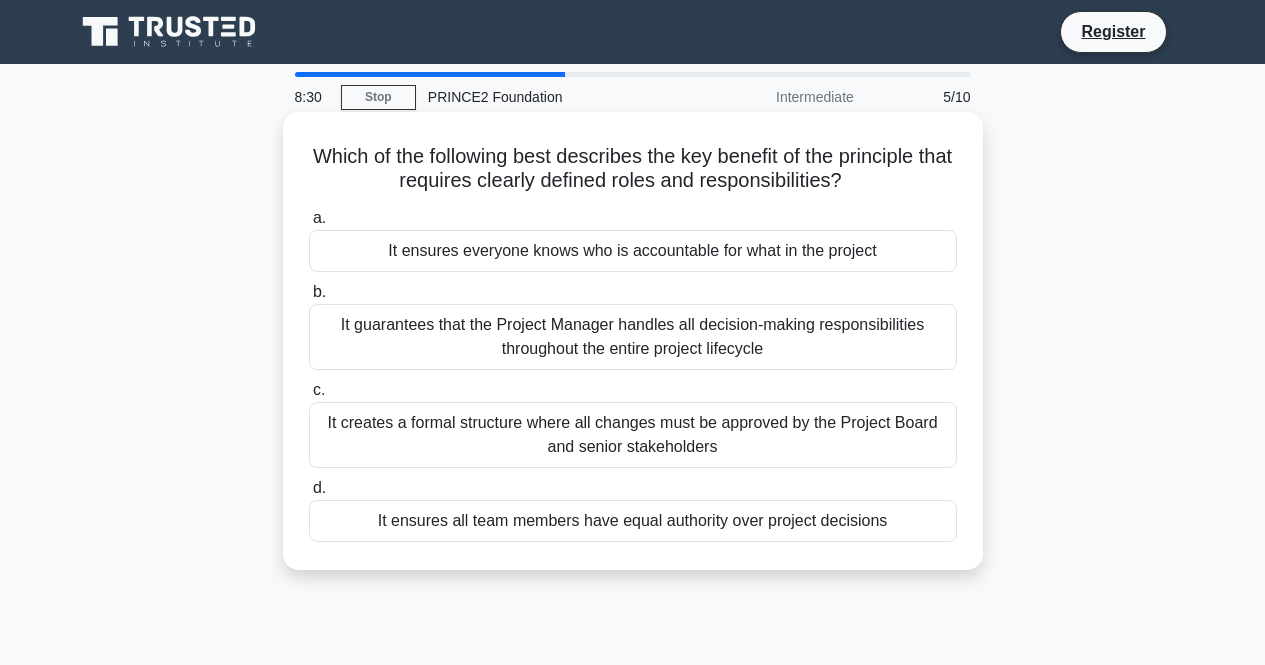 click on "It ensures everyone knows who is accountable for what in the project" at bounding box center (633, 251) 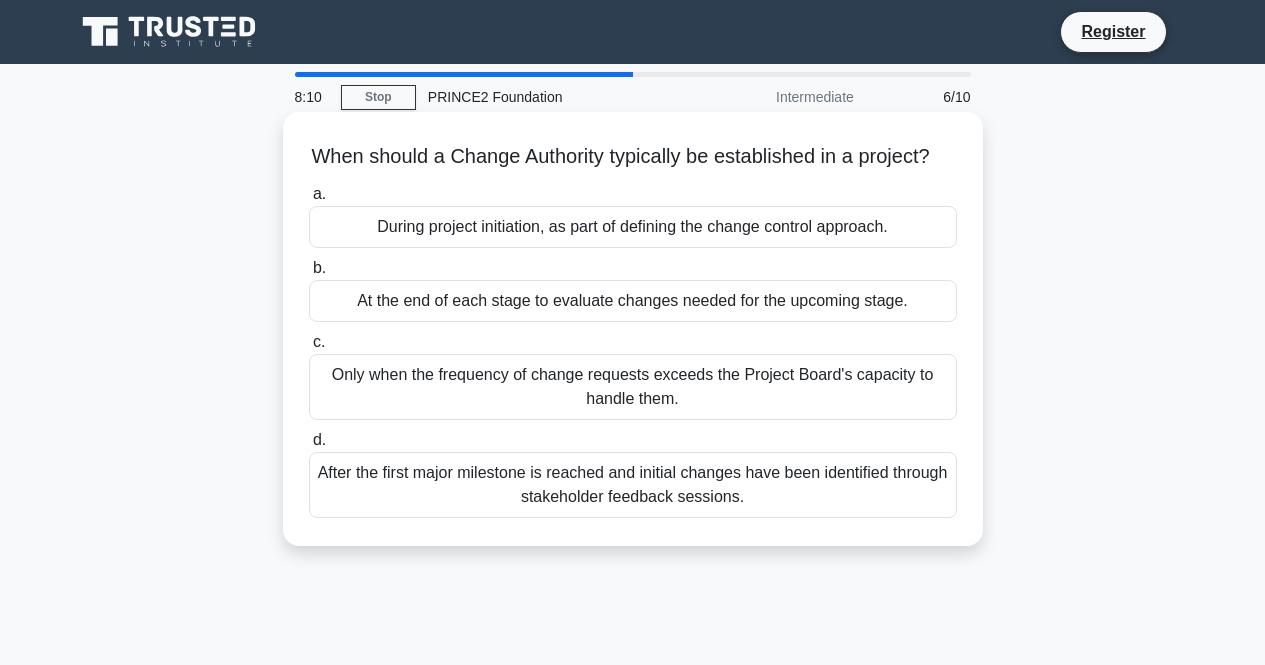 click on "During project initiation, as part of defining the change control approach." at bounding box center [633, 227] 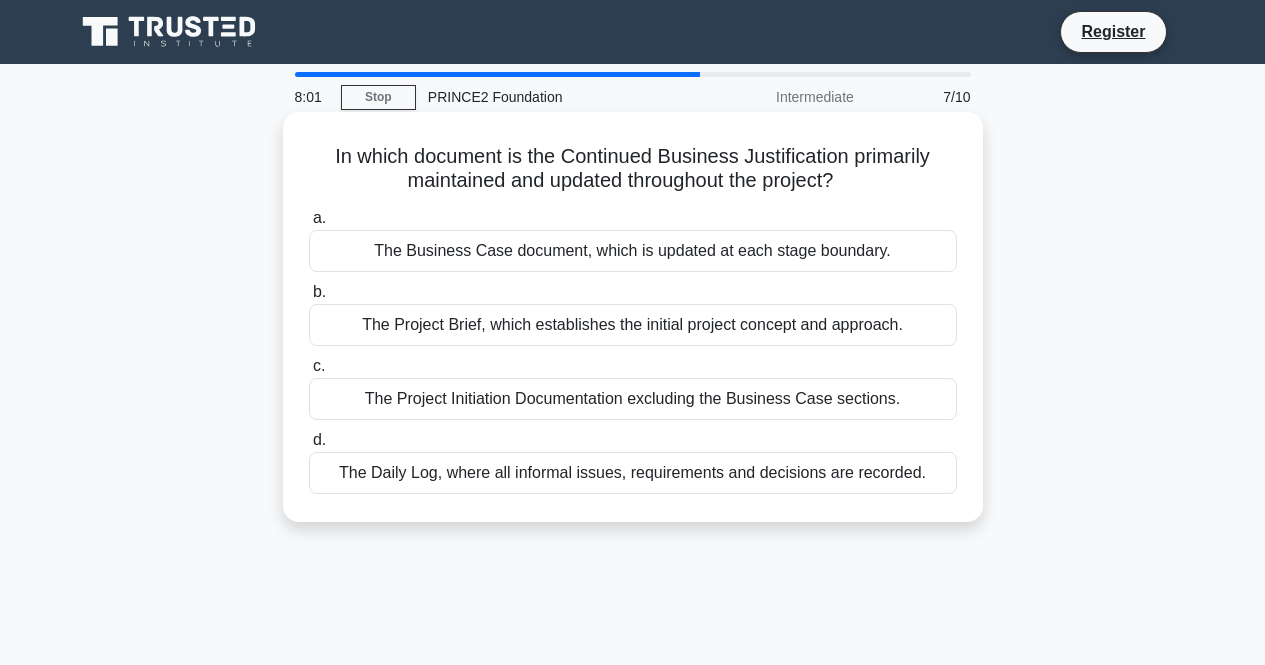 click on "The Business Case document, which is updated at each stage boundary." at bounding box center (633, 251) 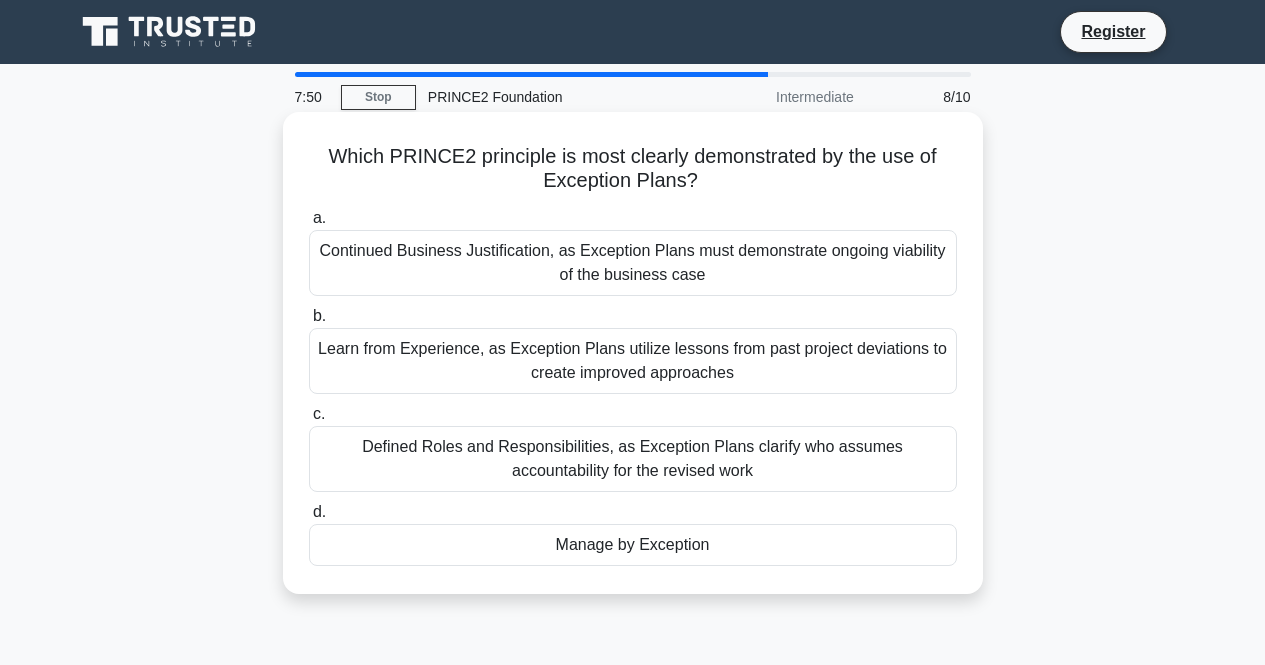click on "Manage by Exception" at bounding box center [633, 545] 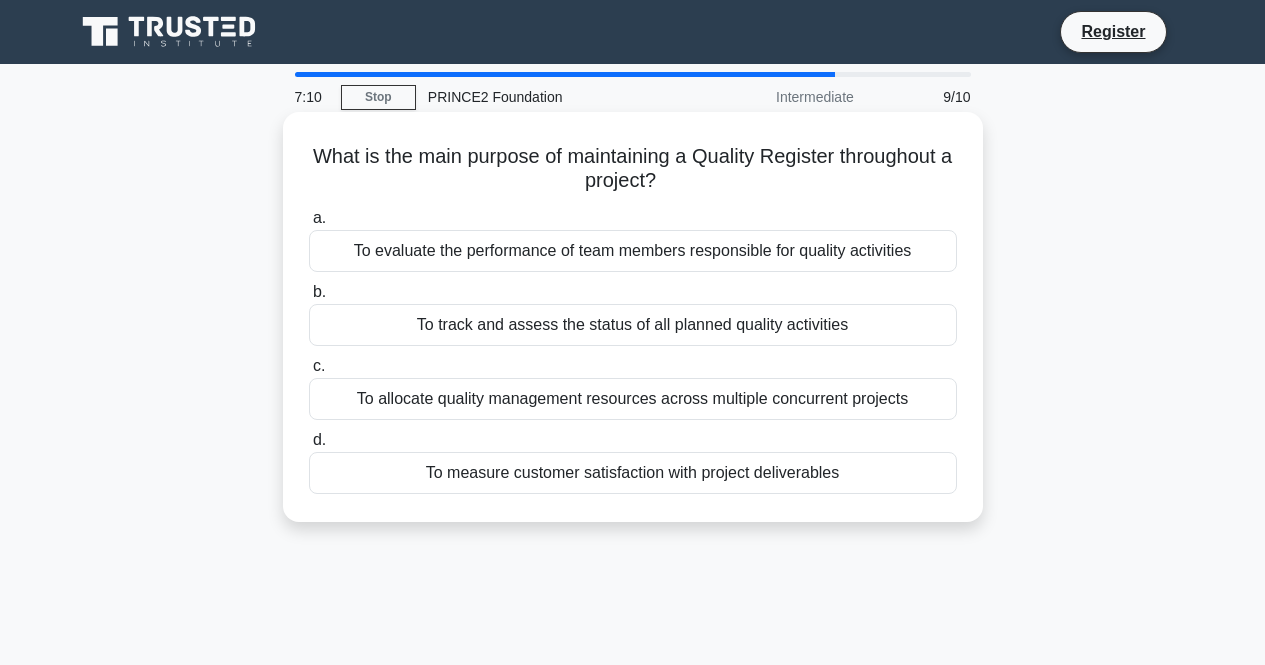 click on "To measure customer satisfaction with project deliverables" at bounding box center [633, 473] 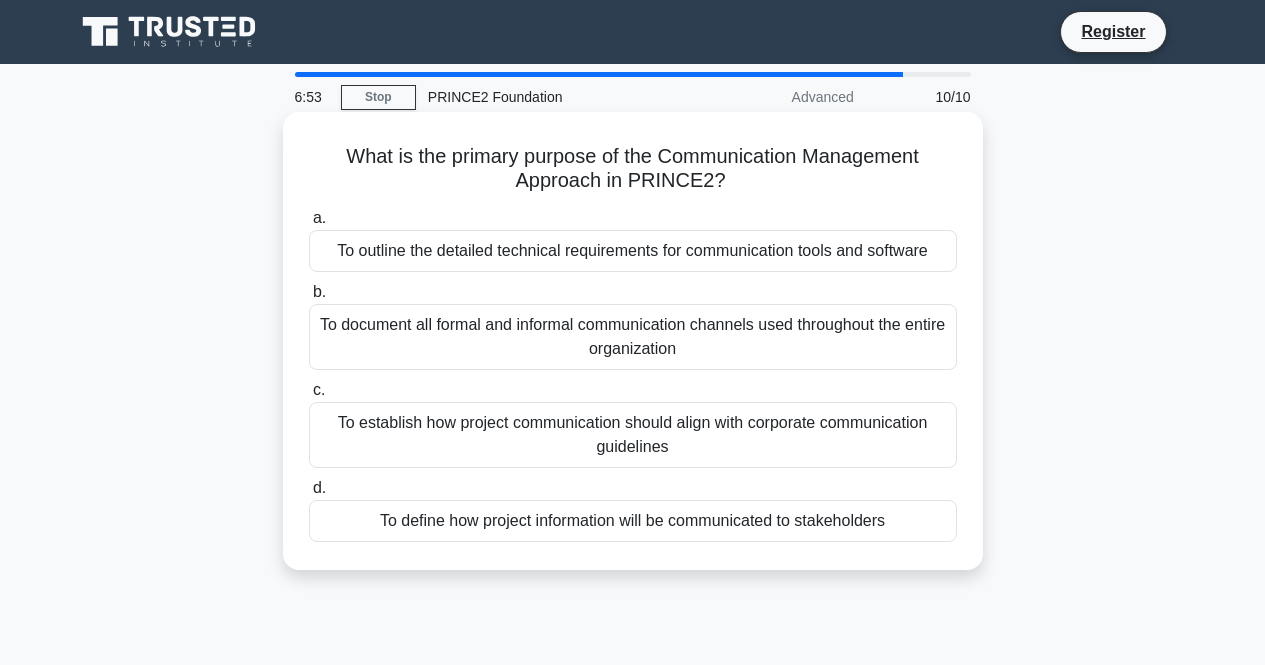 click on "To define how project information will be communicated to stakeholders" at bounding box center (633, 521) 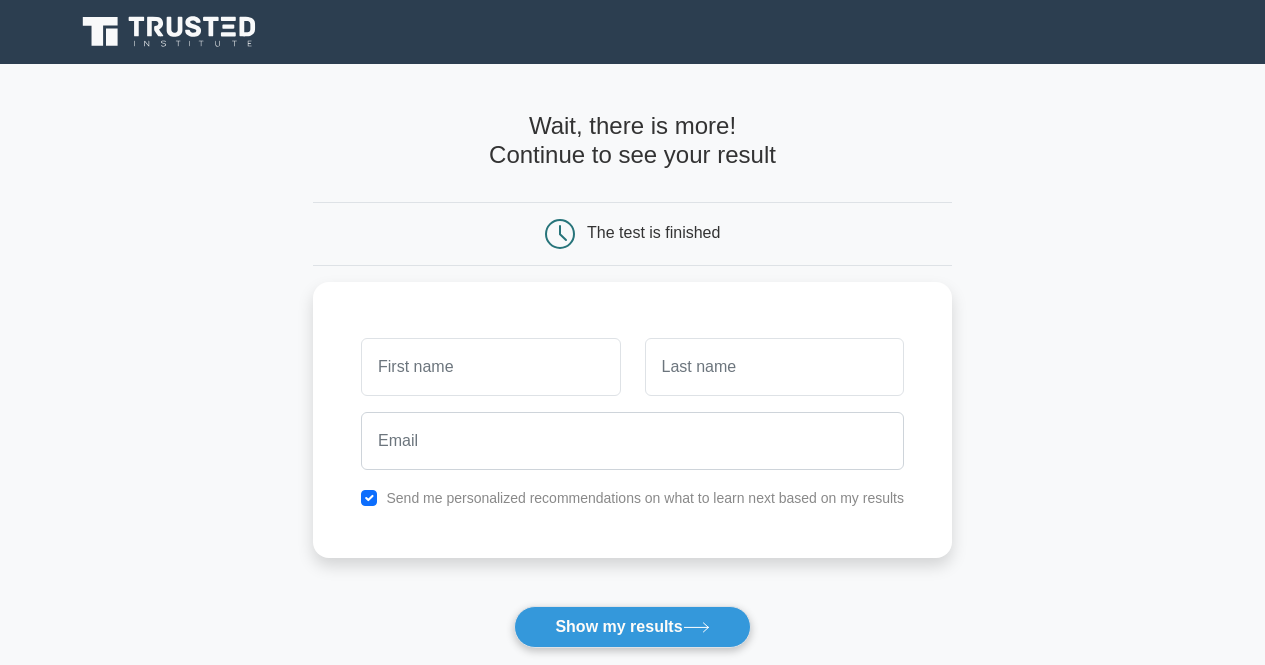 scroll, scrollTop: 0, scrollLeft: 0, axis: both 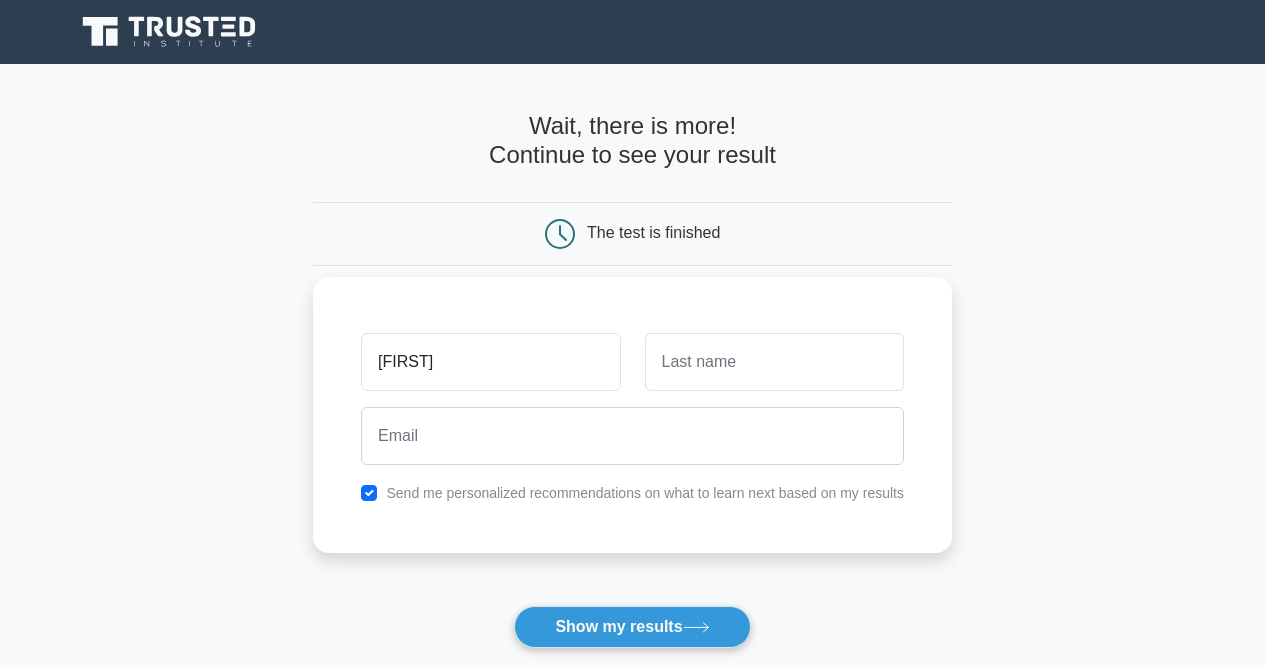 type on "[FIRST]" 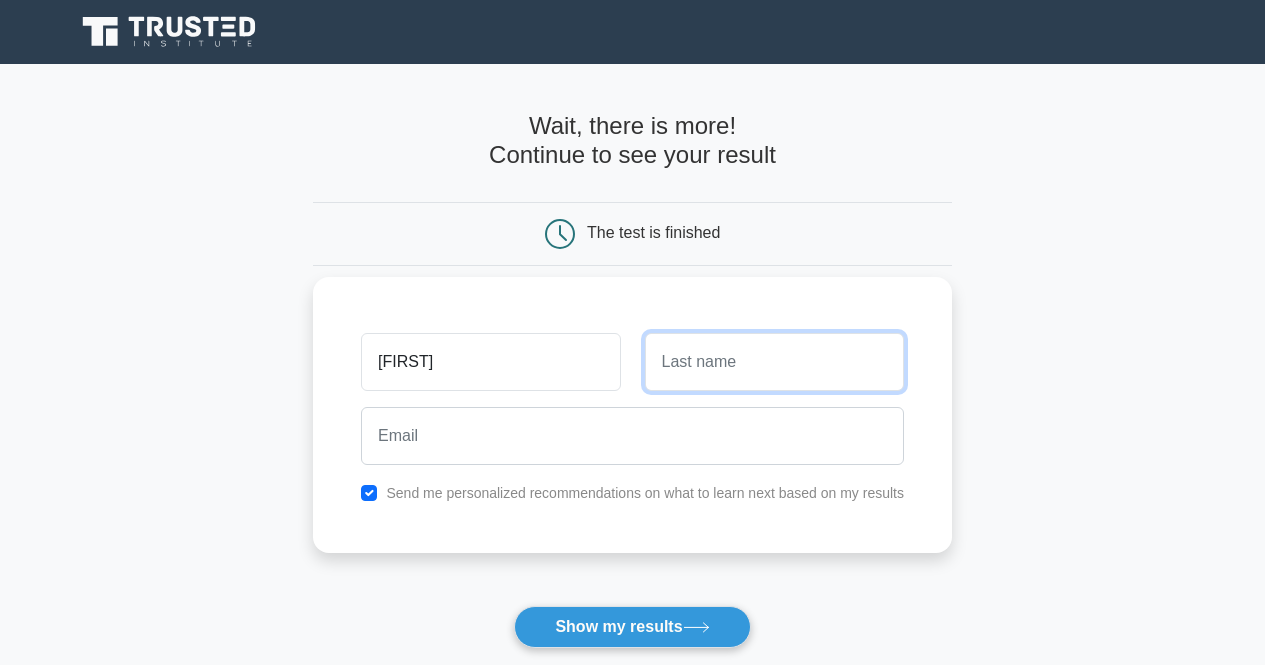 click at bounding box center [774, 362] 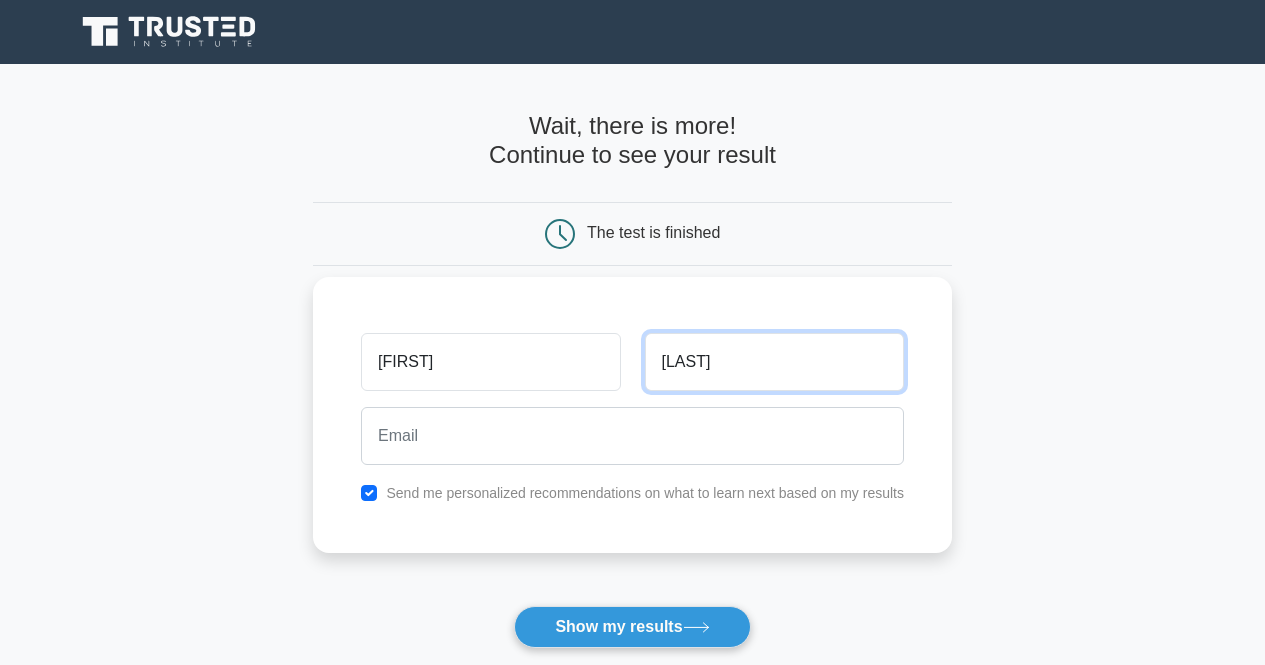 type on "[LAST]" 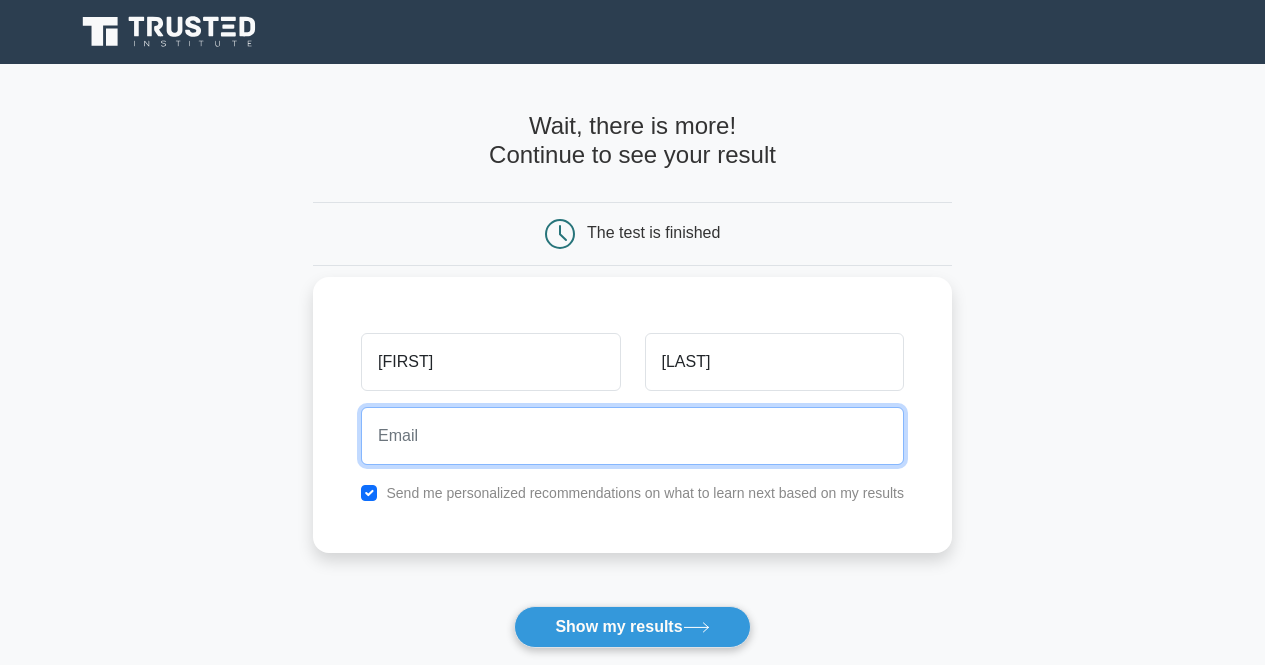 click at bounding box center (632, 436) 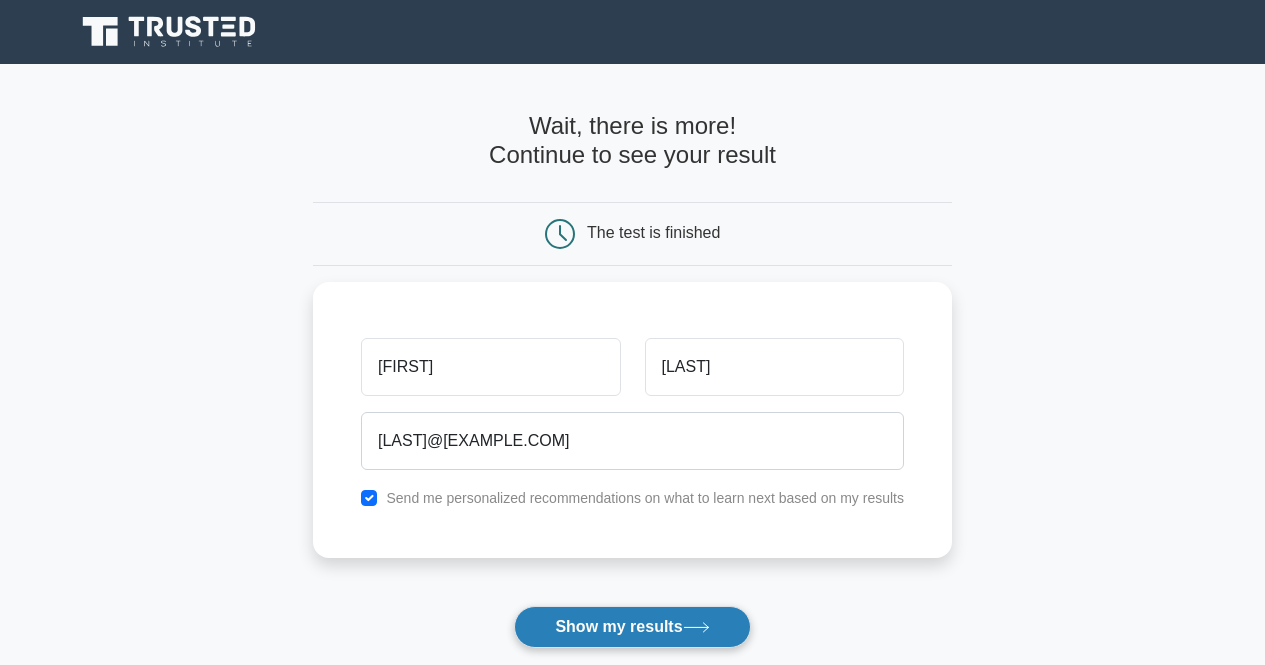 click on "Show my results" at bounding box center (632, 627) 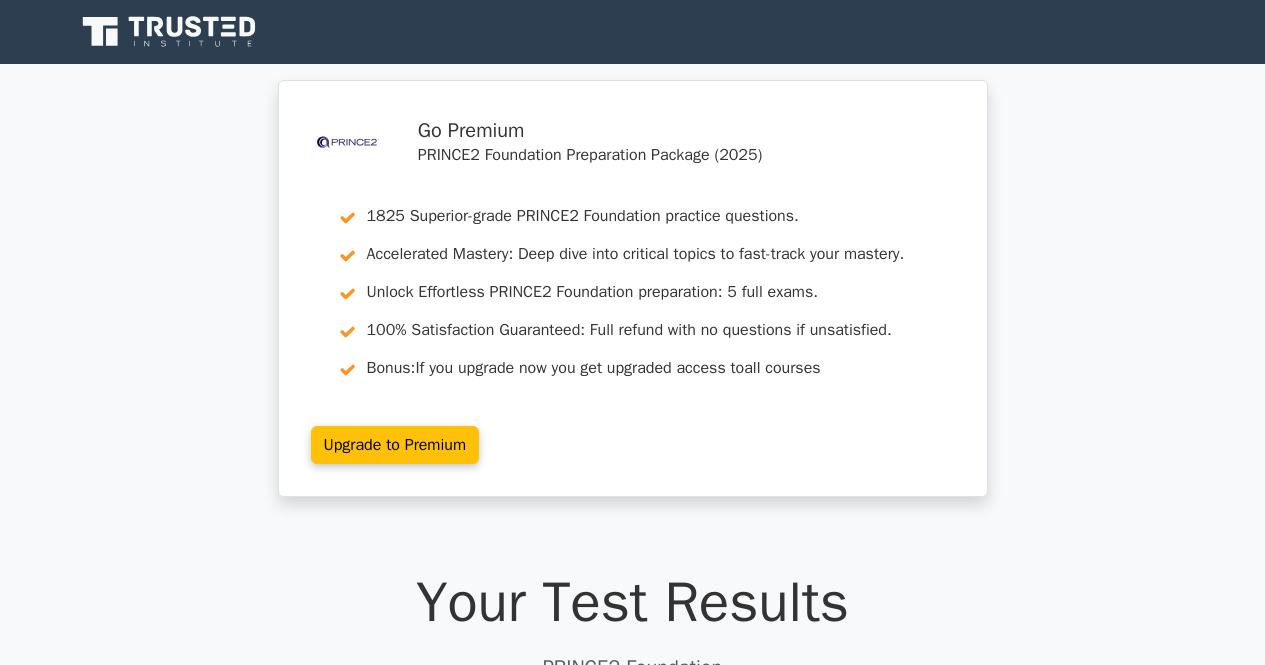 scroll, scrollTop: 0, scrollLeft: 0, axis: both 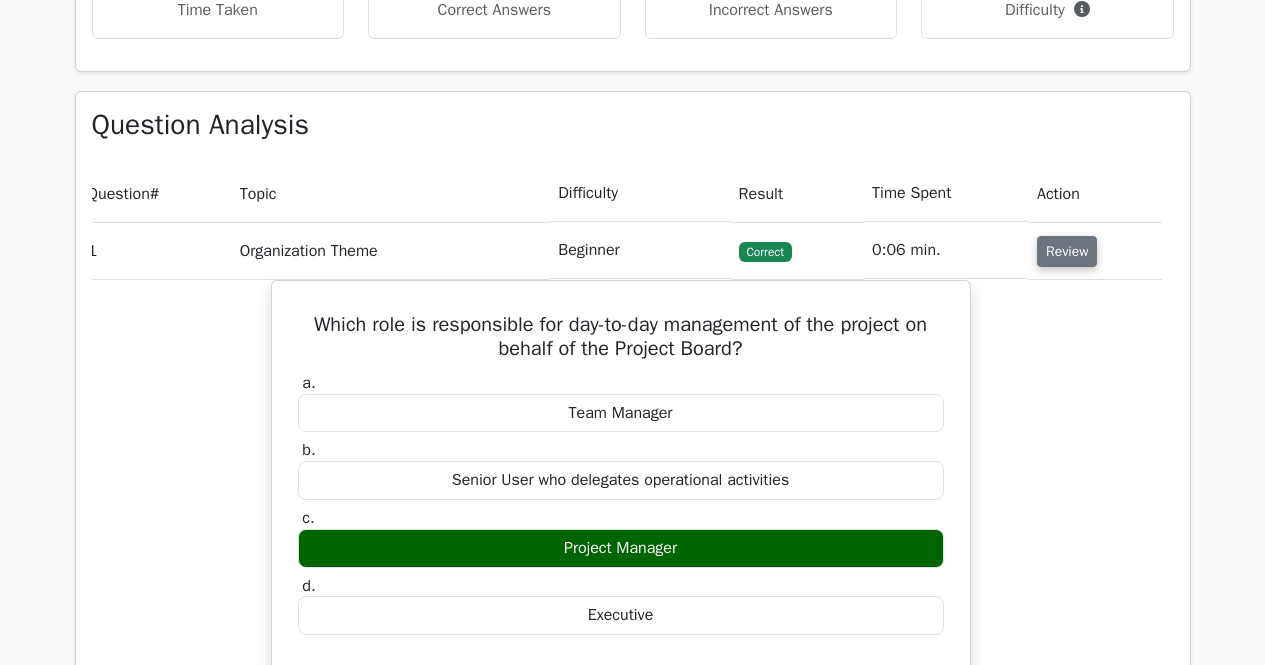 click on "Review" at bounding box center [1067, 251] 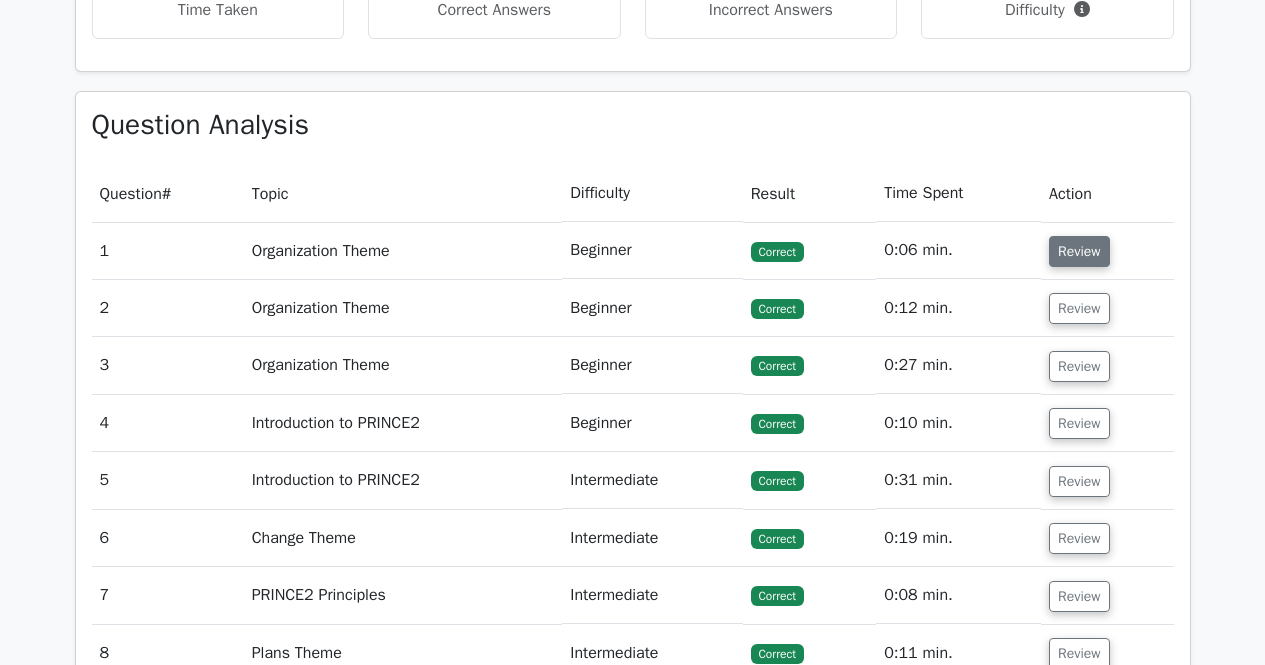 scroll, scrollTop: 0, scrollLeft: 0, axis: both 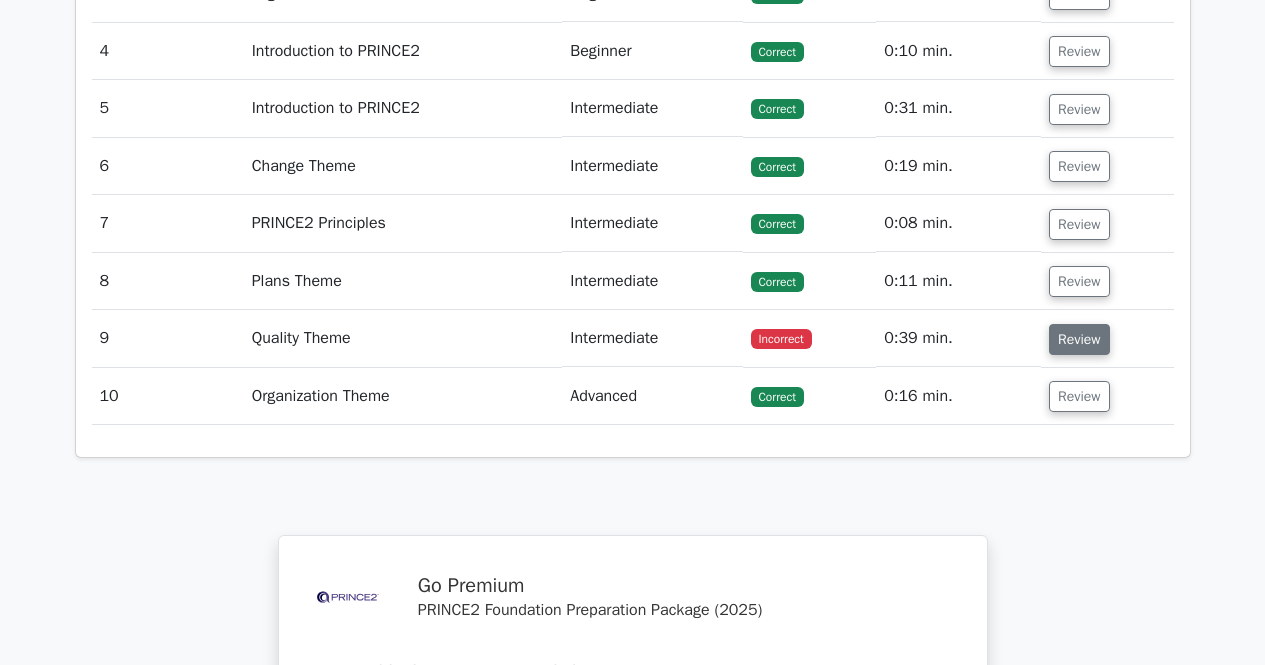 click on "Review" at bounding box center [1079, 339] 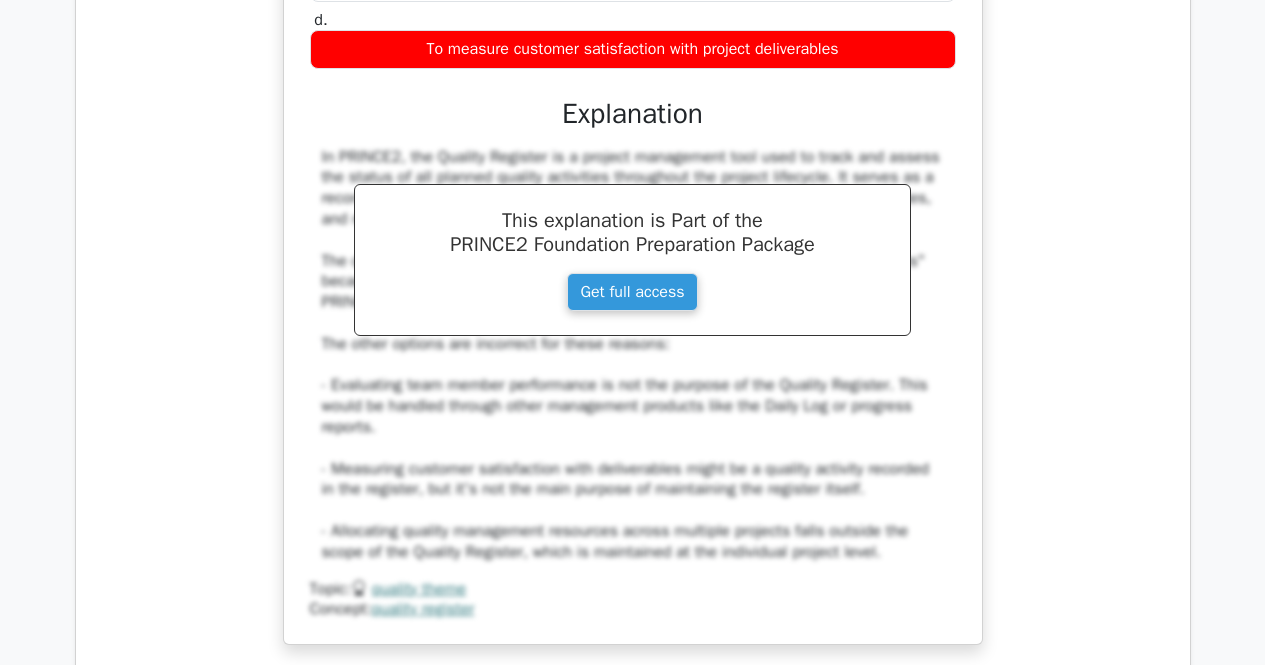 scroll, scrollTop: 2368, scrollLeft: 0, axis: vertical 